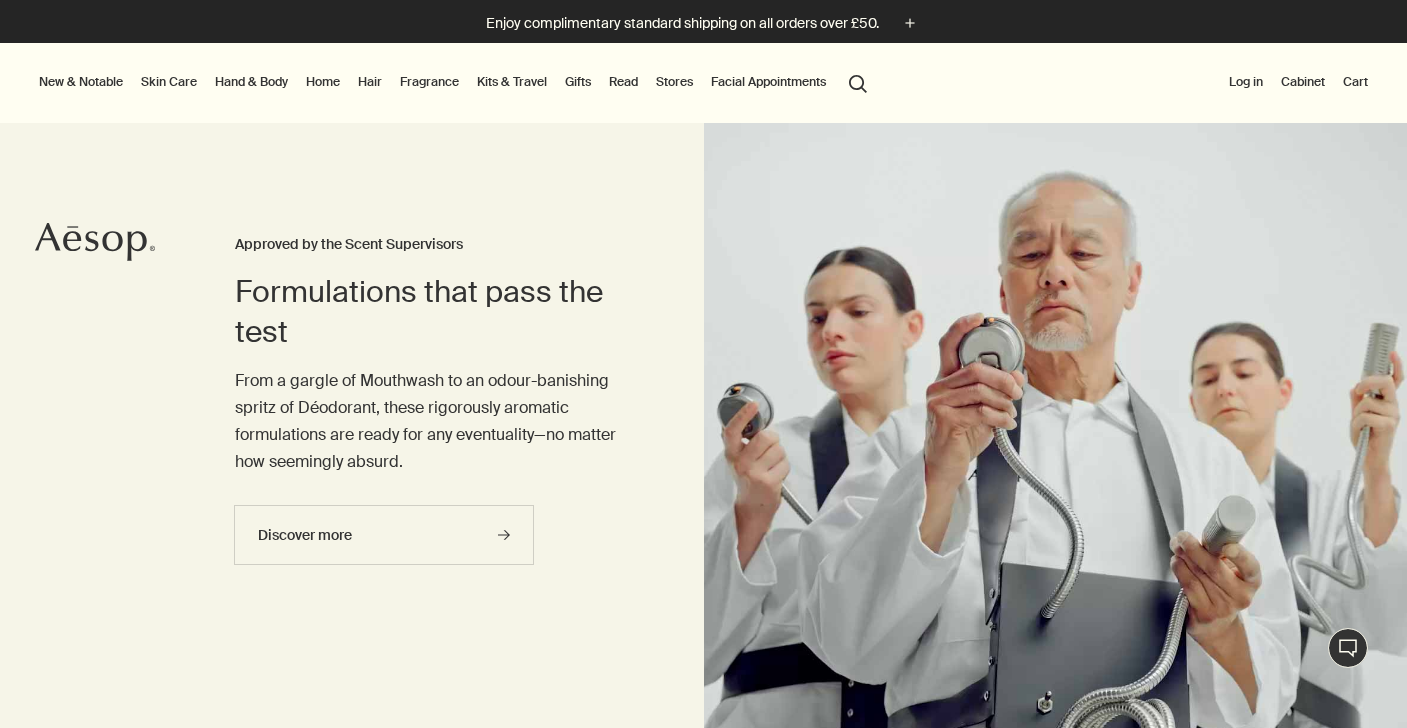 scroll, scrollTop: 0, scrollLeft: 0, axis: both 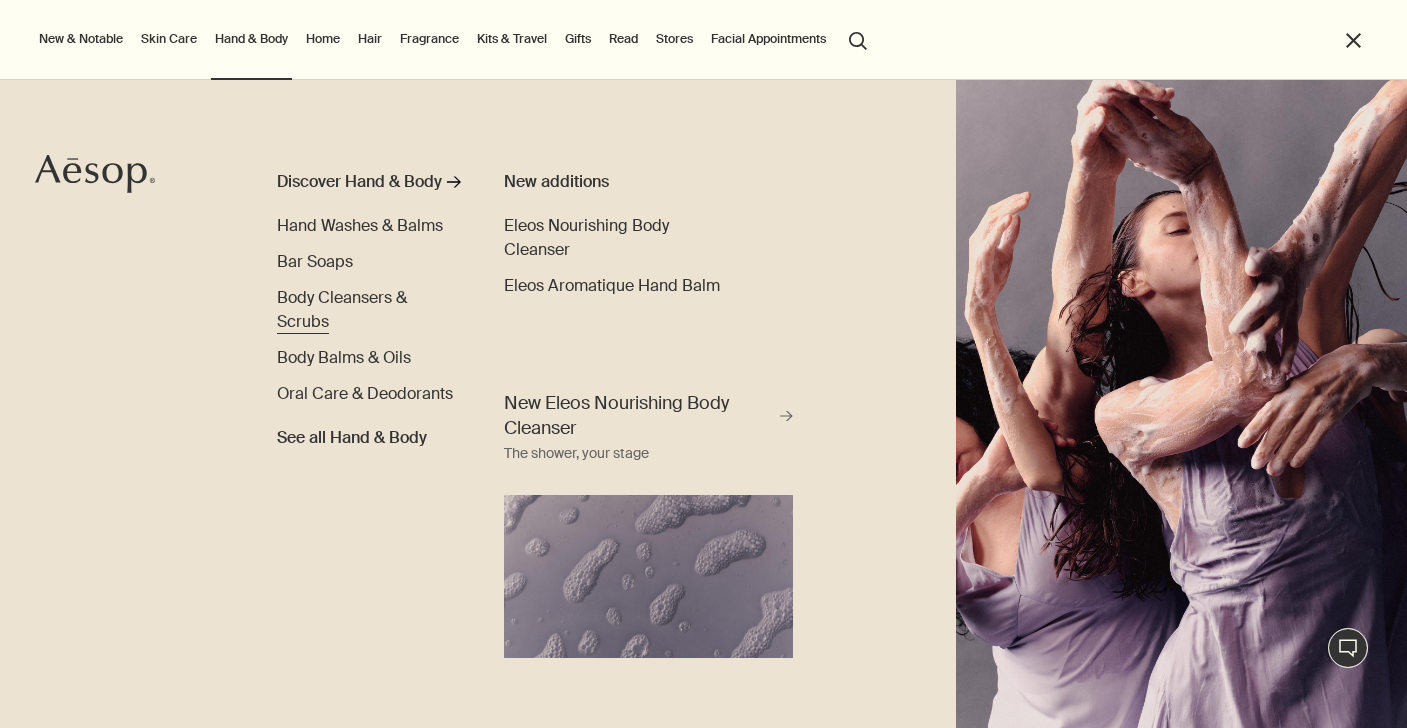click on "Body Cleansers & Scrubs" at bounding box center (342, 309) 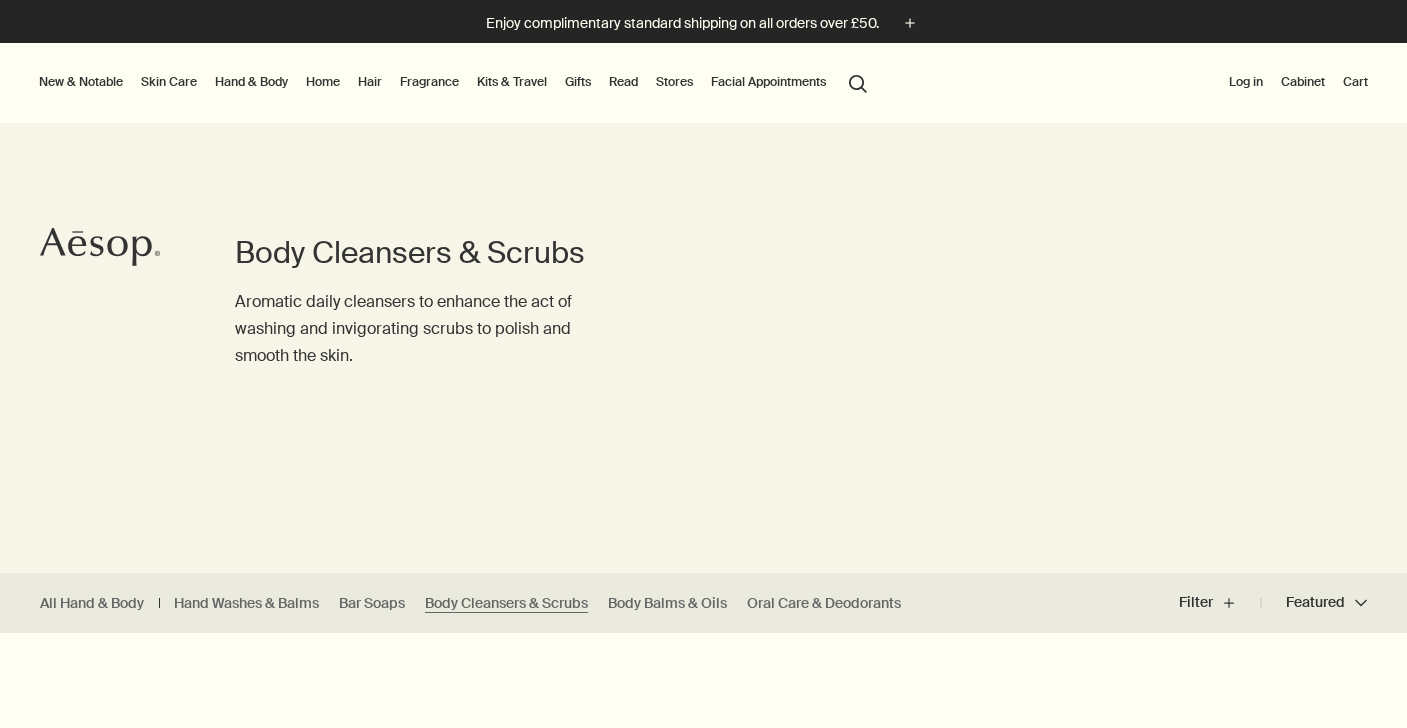 scroll, scrollTop: 0, scrollLeft: 0, axis: both 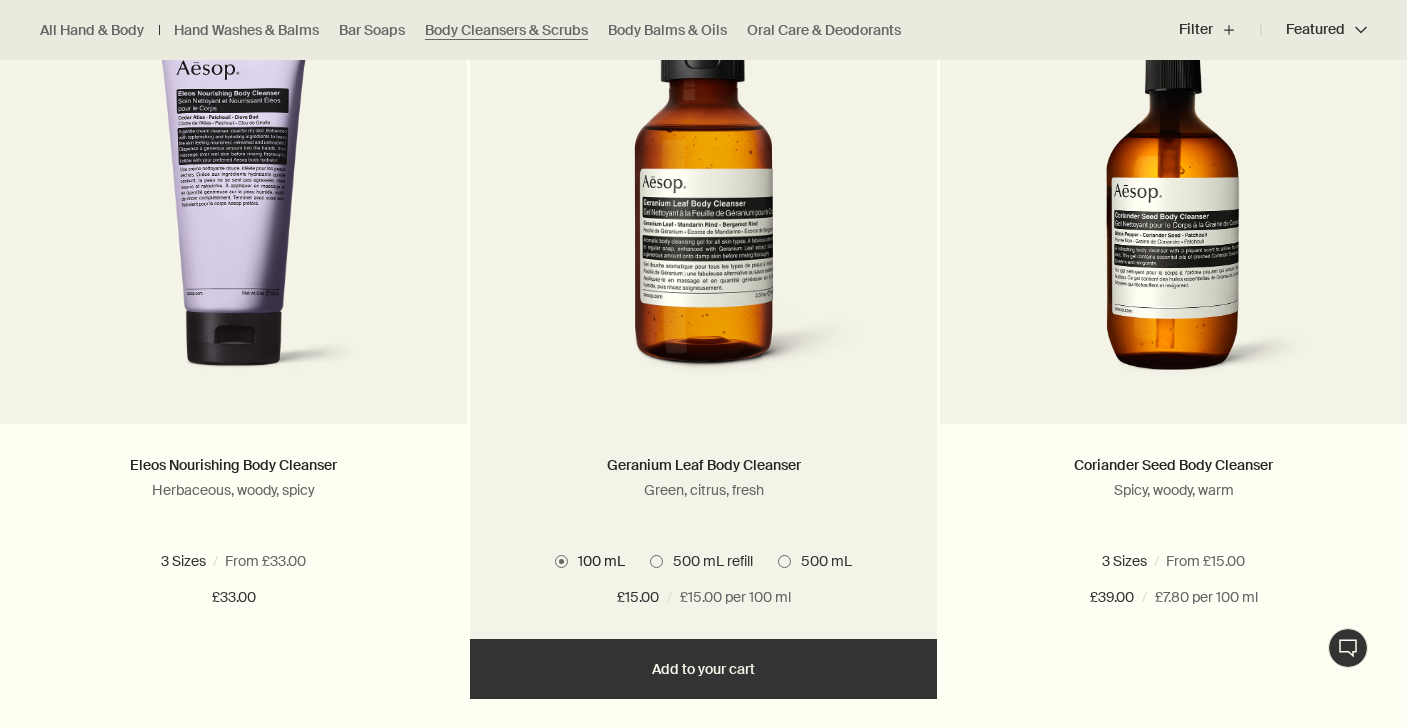 click at bounding box center (704, 209) 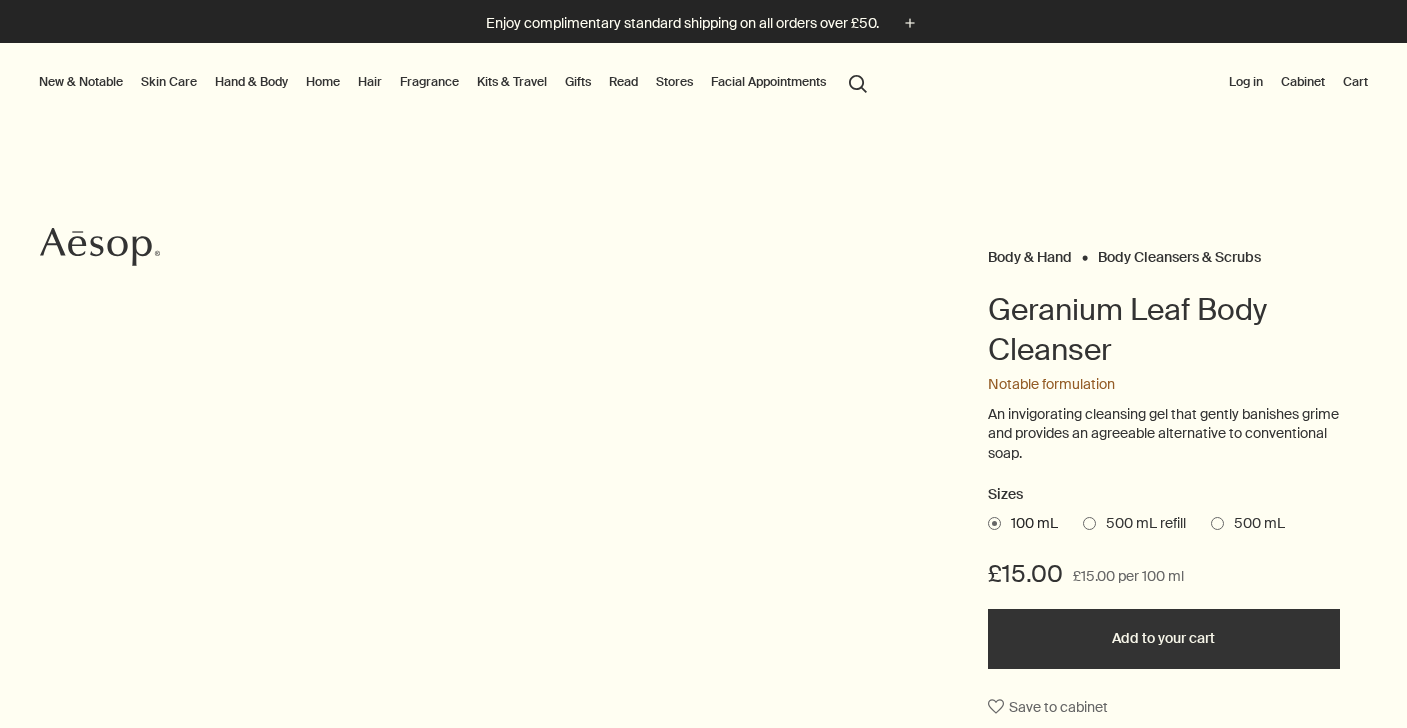 scroll, scrollTop: 0, scrollLeft: 0, axis: both 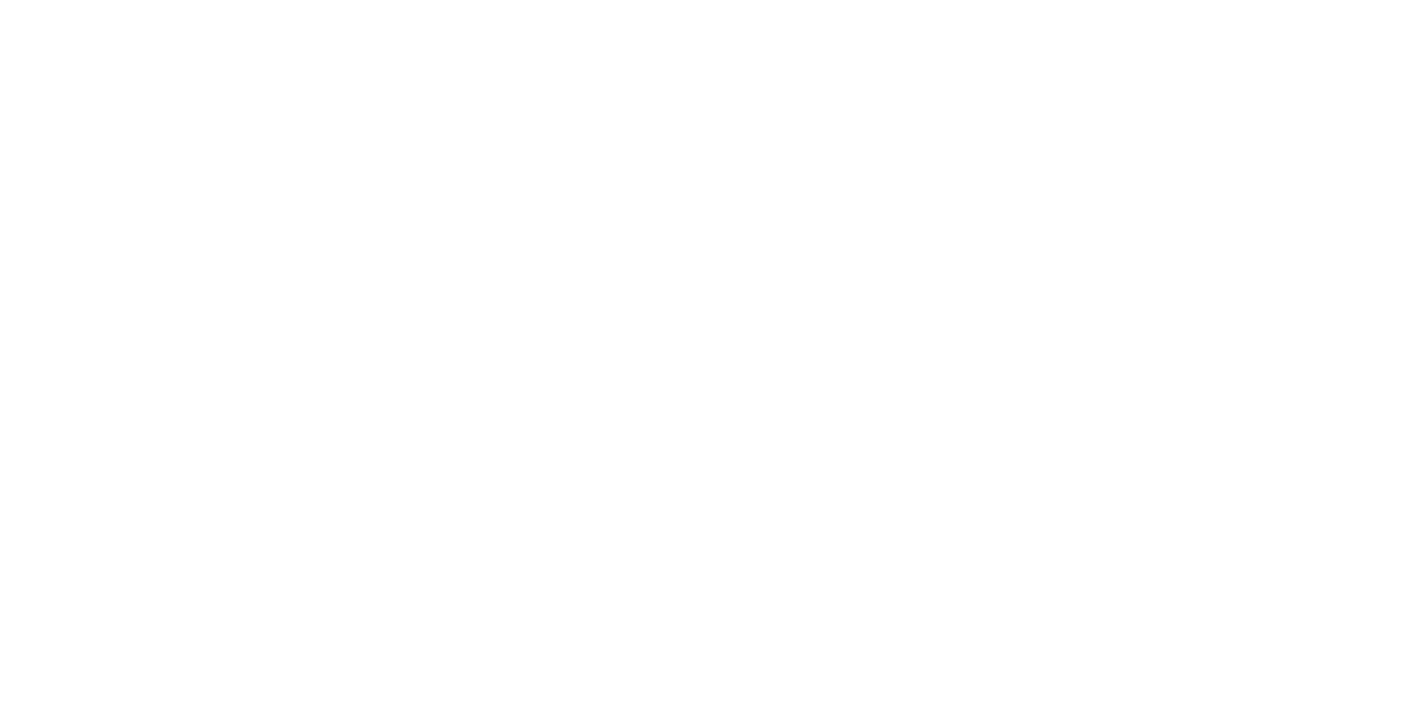 click on "Geranium Leaf, Mandarin Rind, Bergamot Rind" at bounding box center [208, 1859] 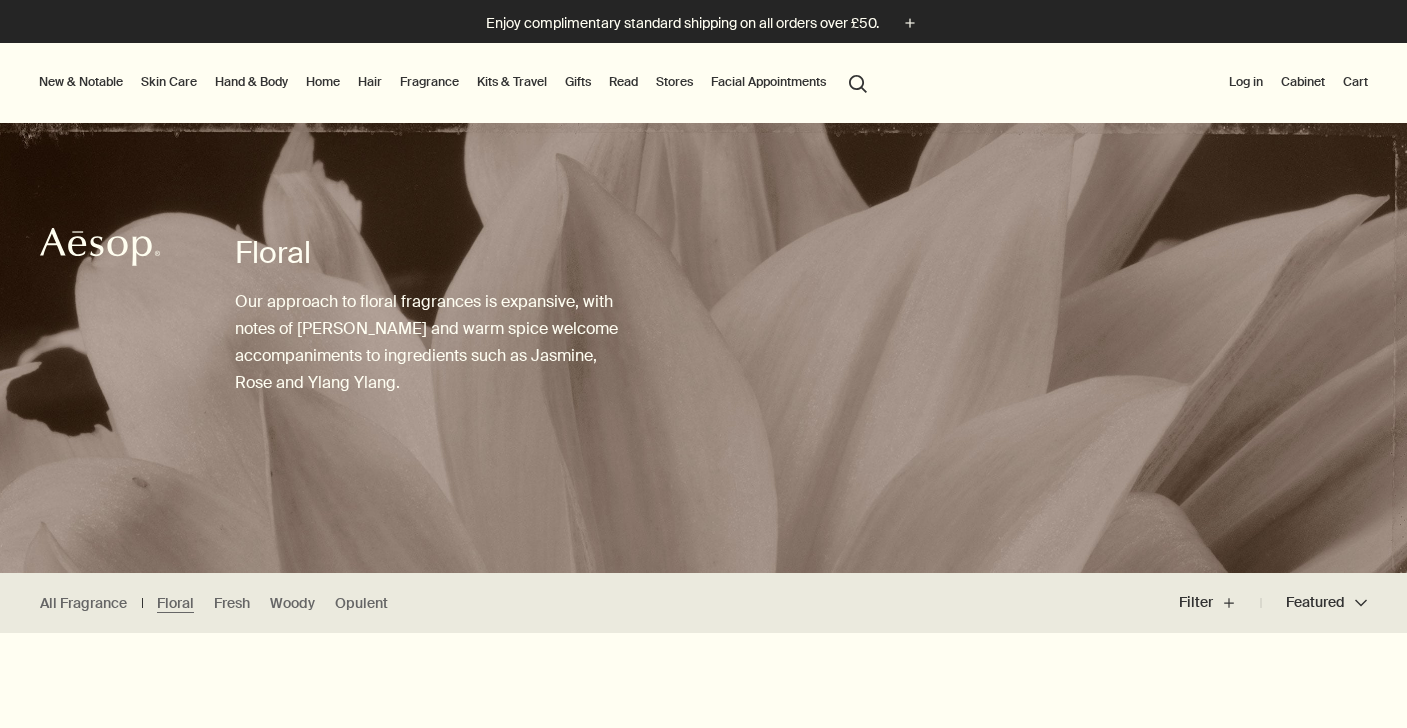 scroll, scrollTop: 0, scrollLeft: 0, axis: both 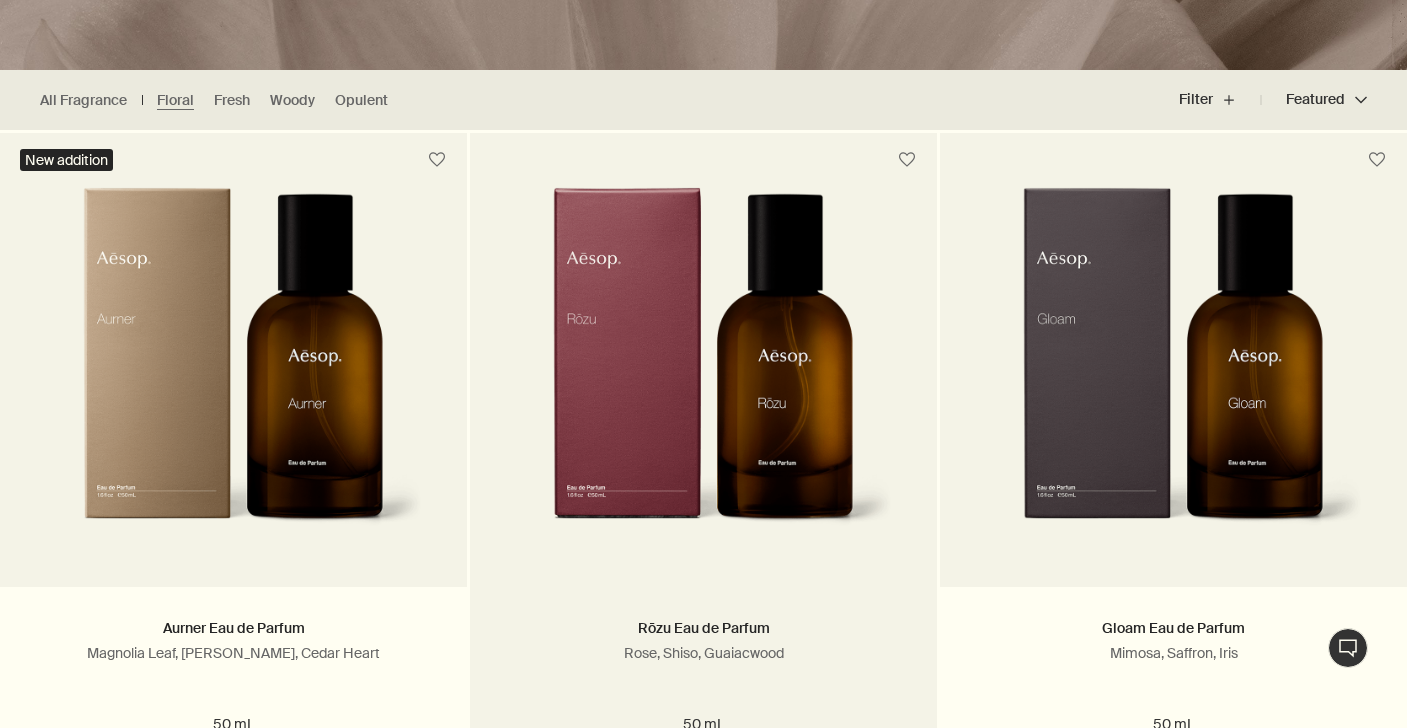 click at bounding box center (703, 372) 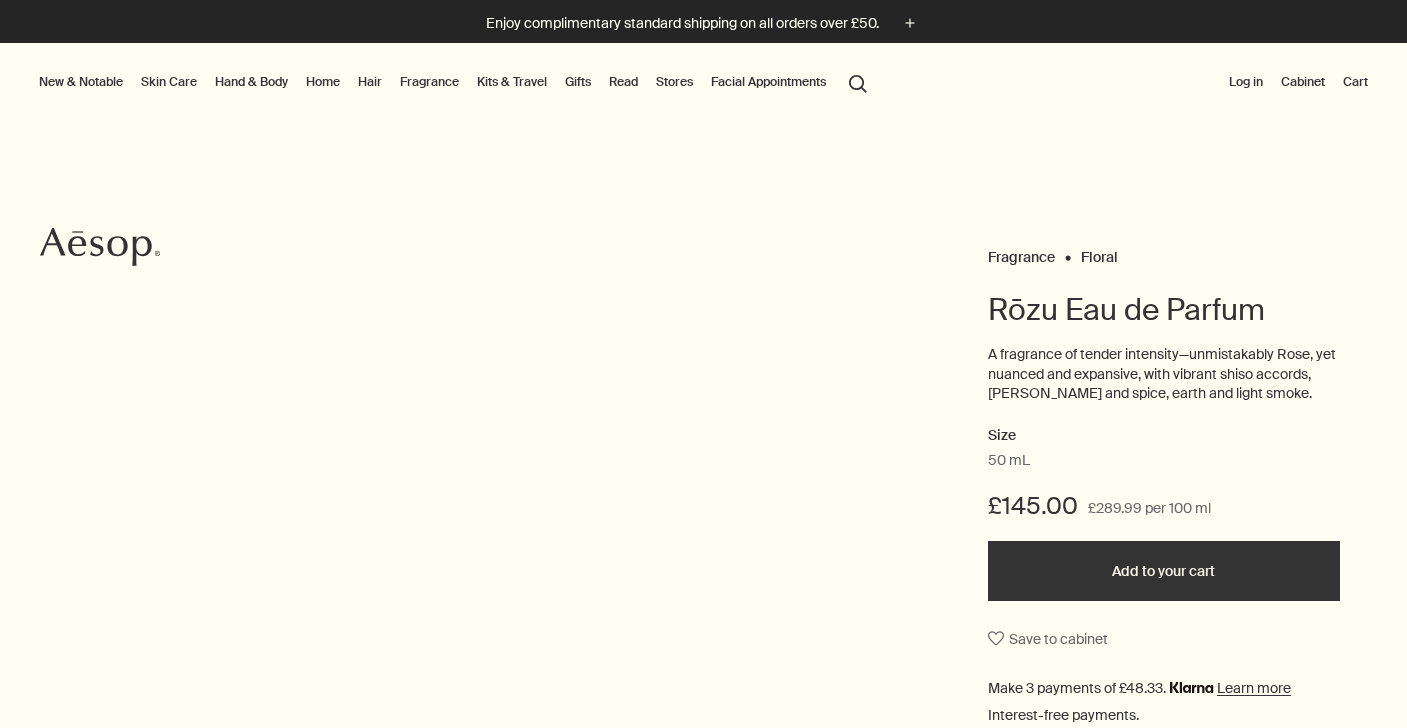scroll, scrollTop: 0, scrollLeft: 0, axis: both 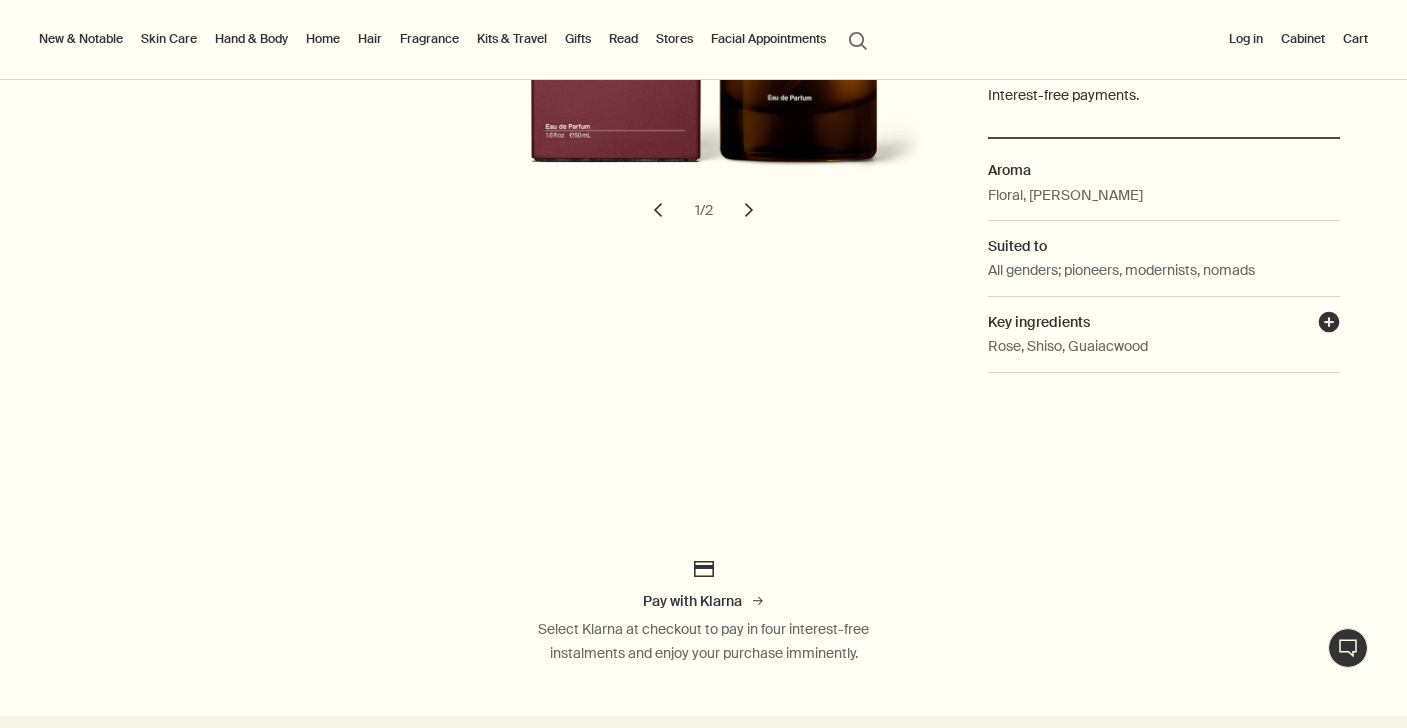 click on "plusAndCloseWithCircle" at bounding box center (1329, 325) 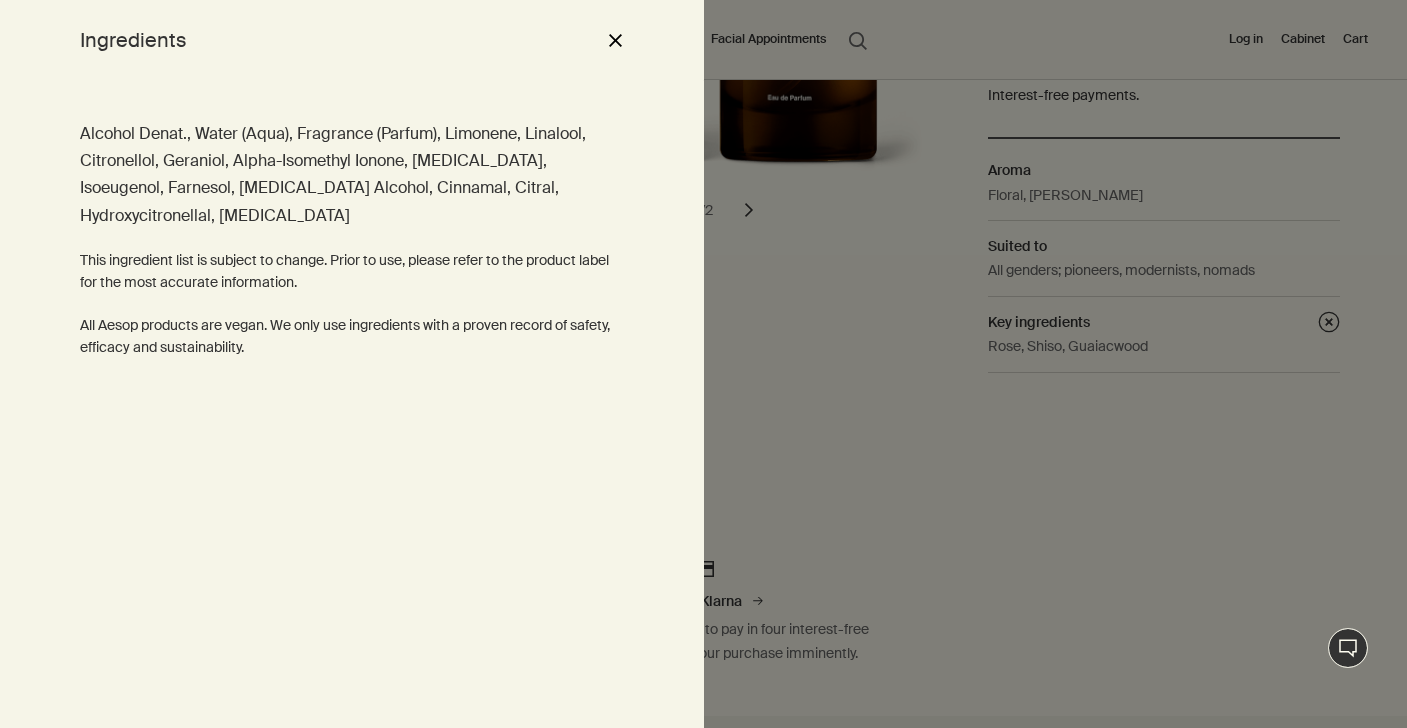 click on "close" at bounding box center (615, 40) 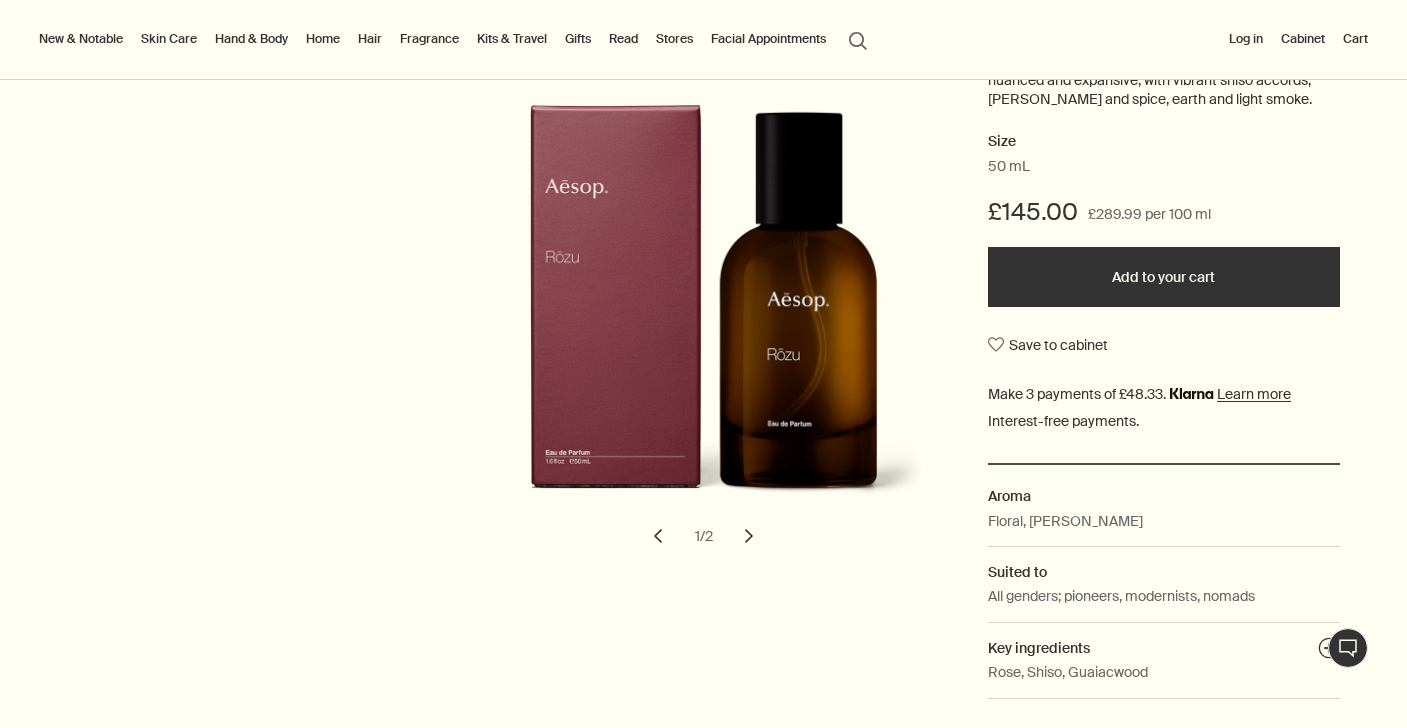 scroll, scrollTop: 0, scrollLeft: 0, axis: both 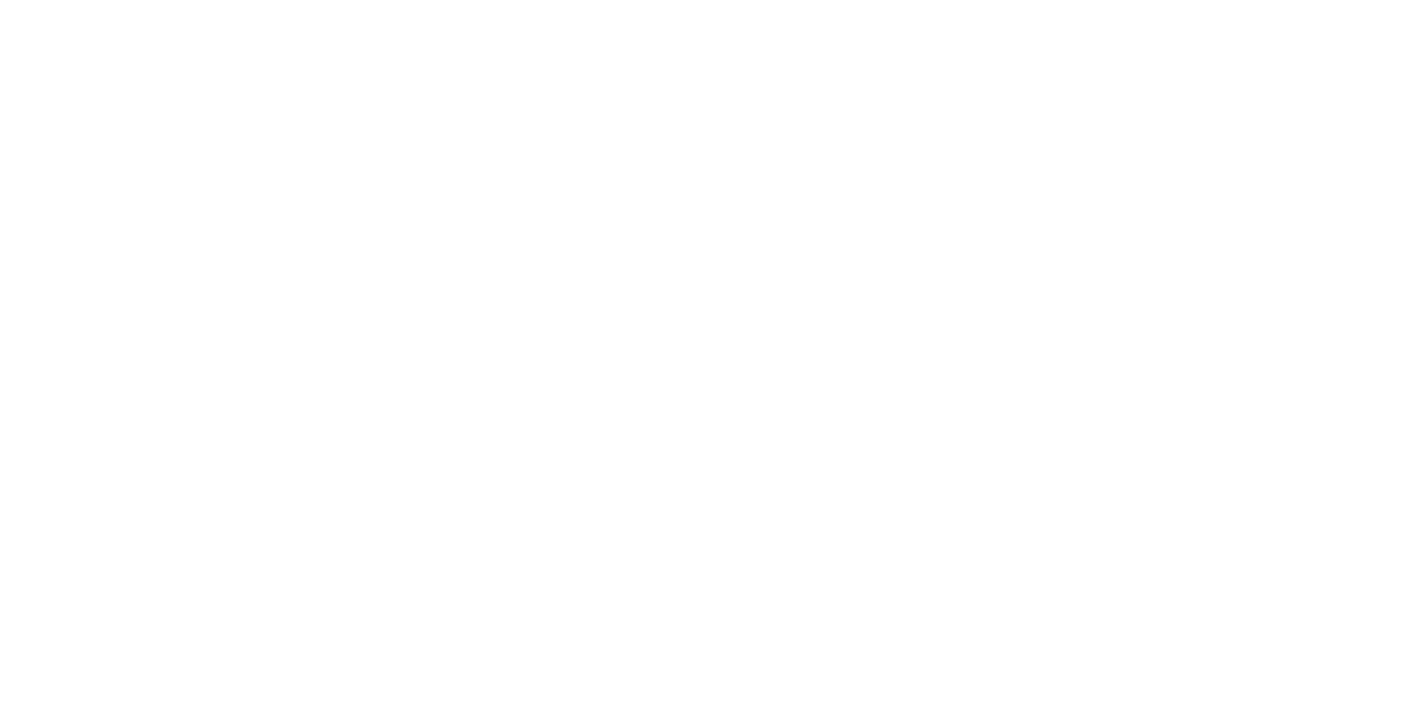 click on "plusAndCloseWithCircle" at bounding box center [327, 1844] 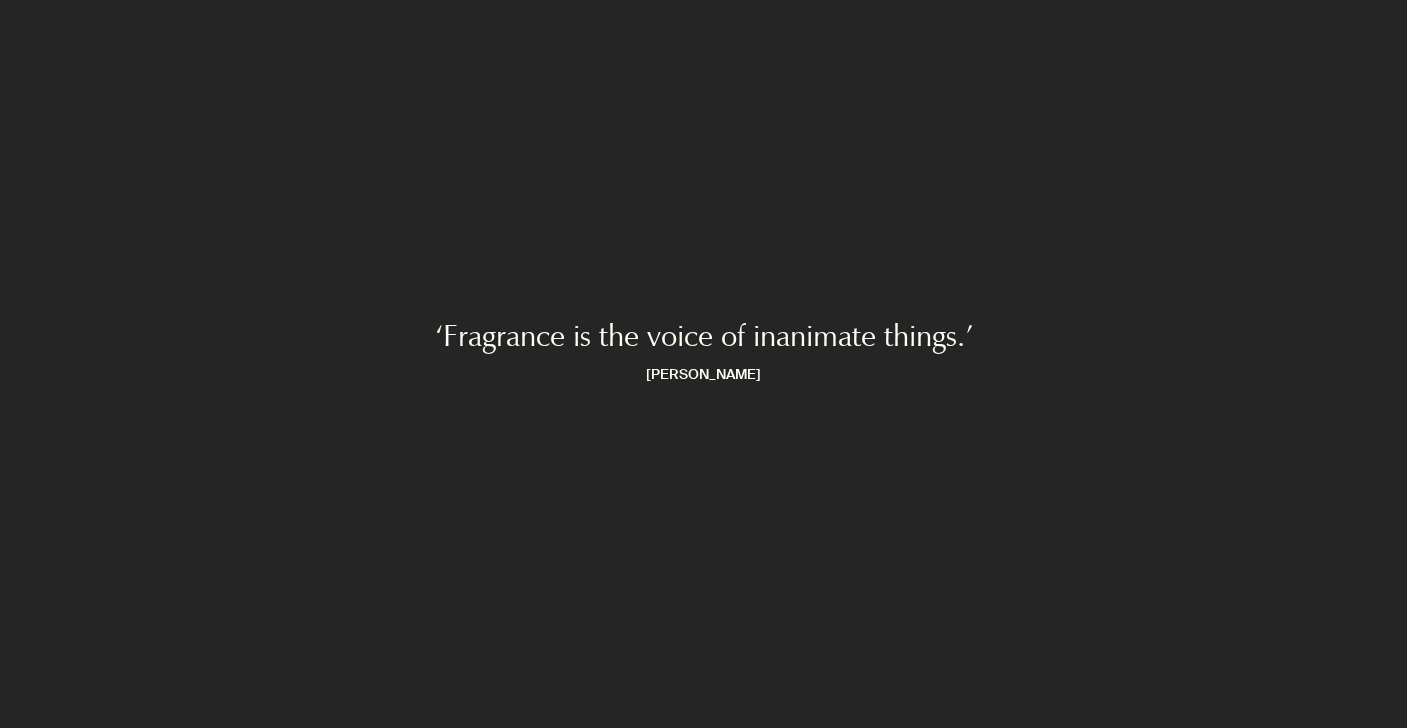 scroll, scrollTop: 0, scrollLeft: 0, axis: both 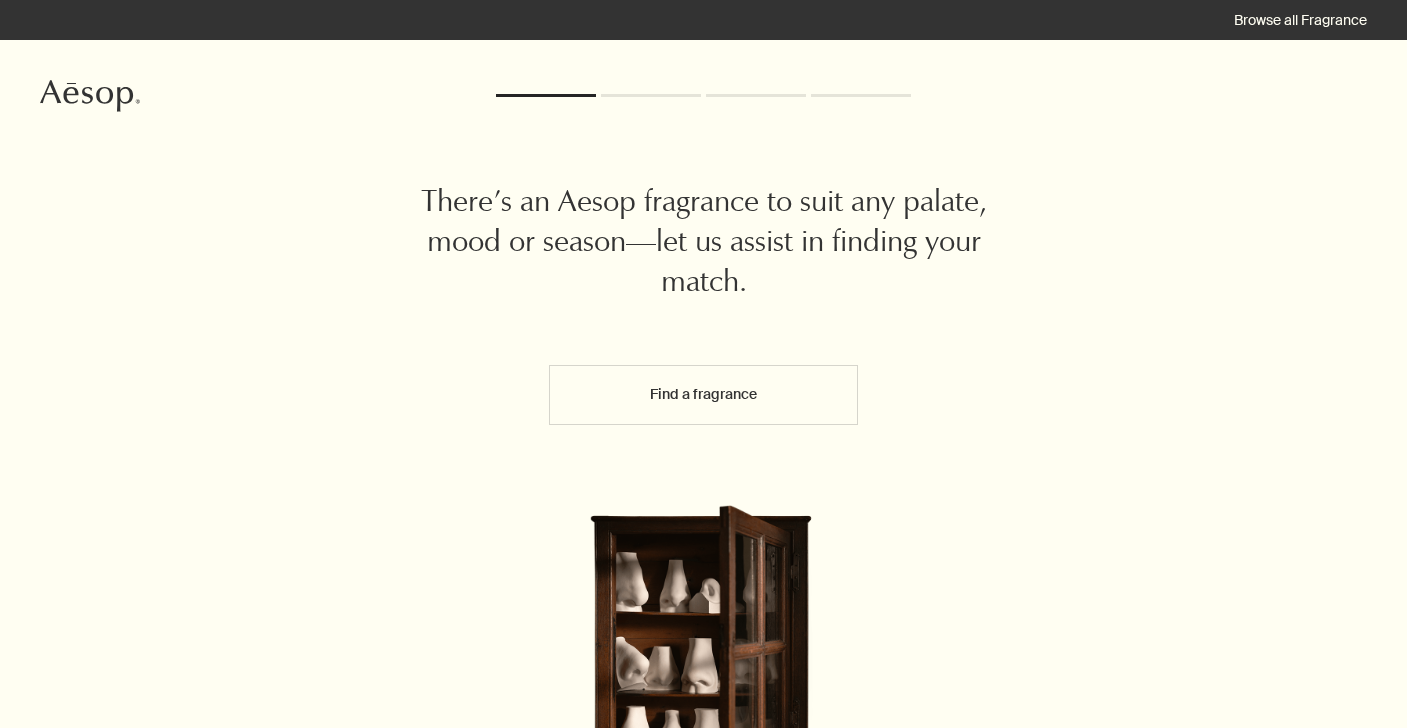 click on "Aesop" 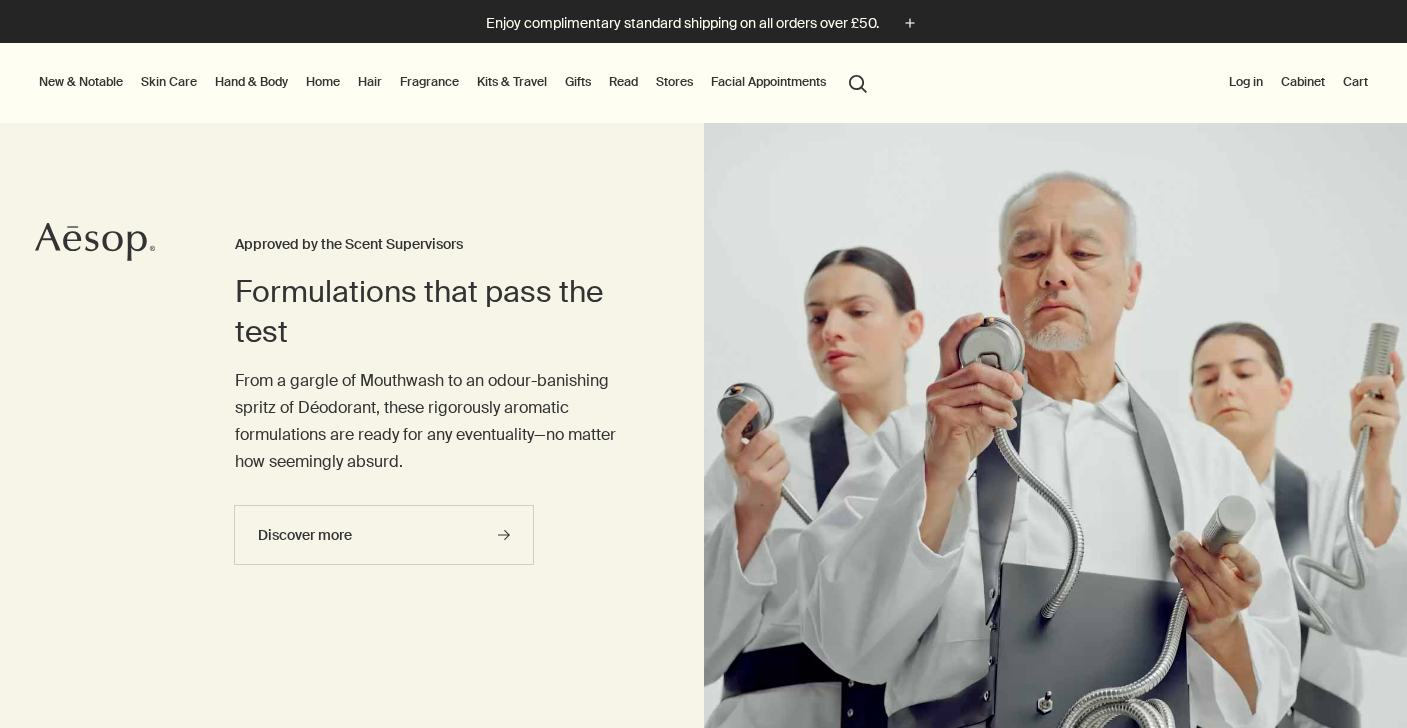 scroll, scrollTop: 0, scrollLeft: 0, axis: both 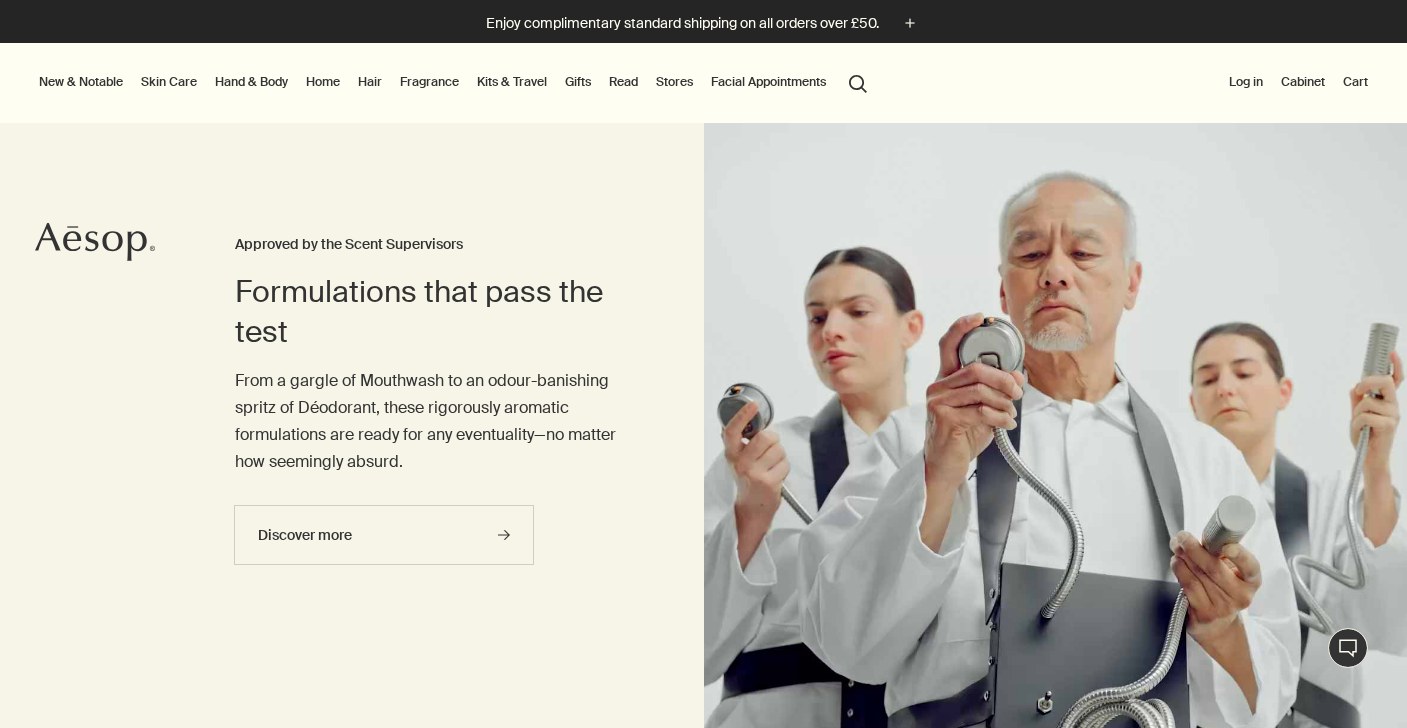 click on "Hand & Body" at bounding box center [251, 82] 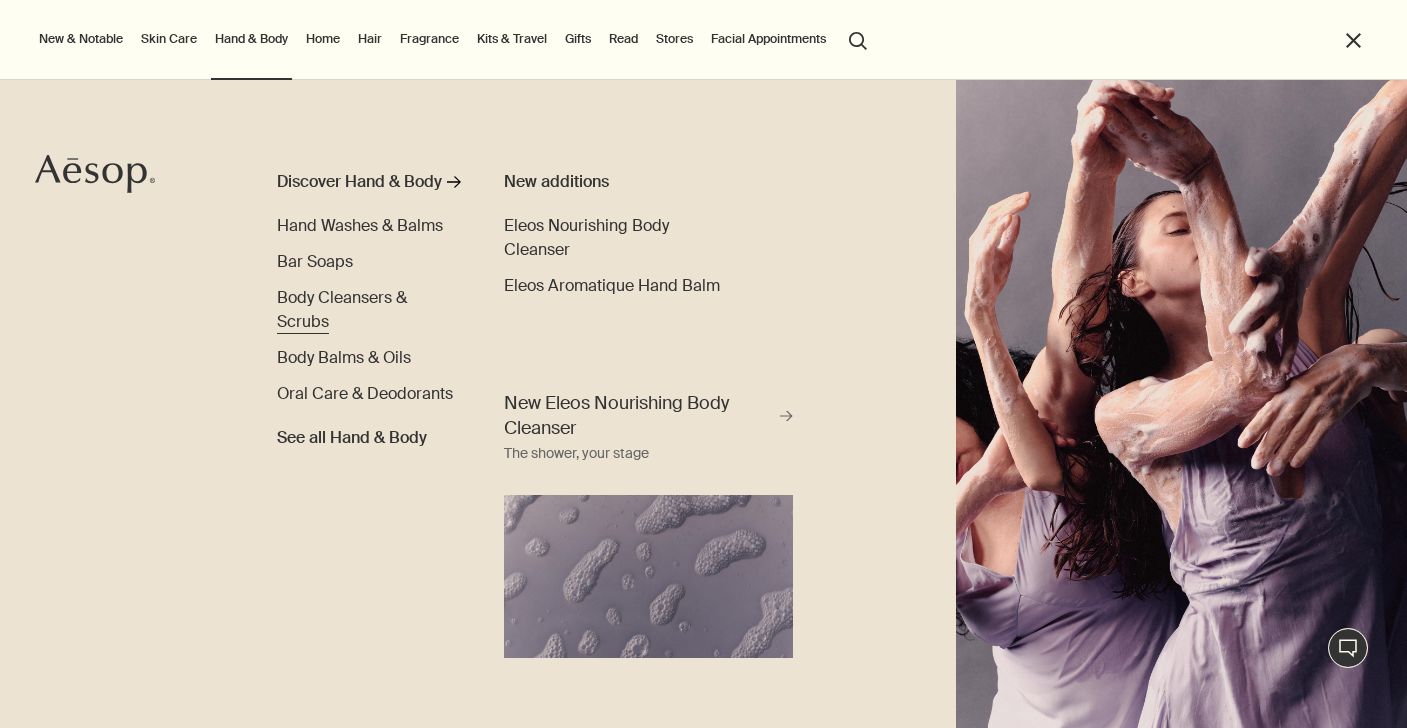 click on "Body Cleansers & Scrubs" at bounding box center (342, 309) 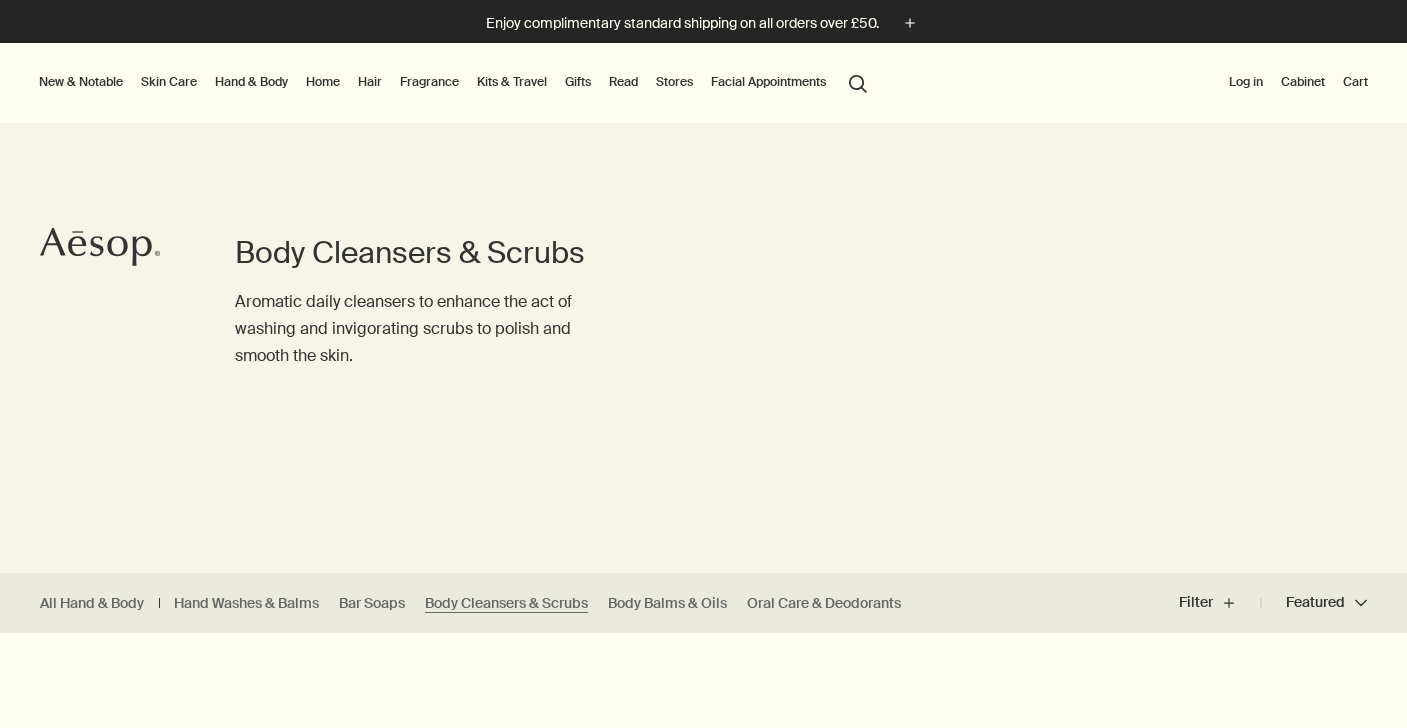 scroll, scrollTop: 0, scrollLeft: 0, axis: both 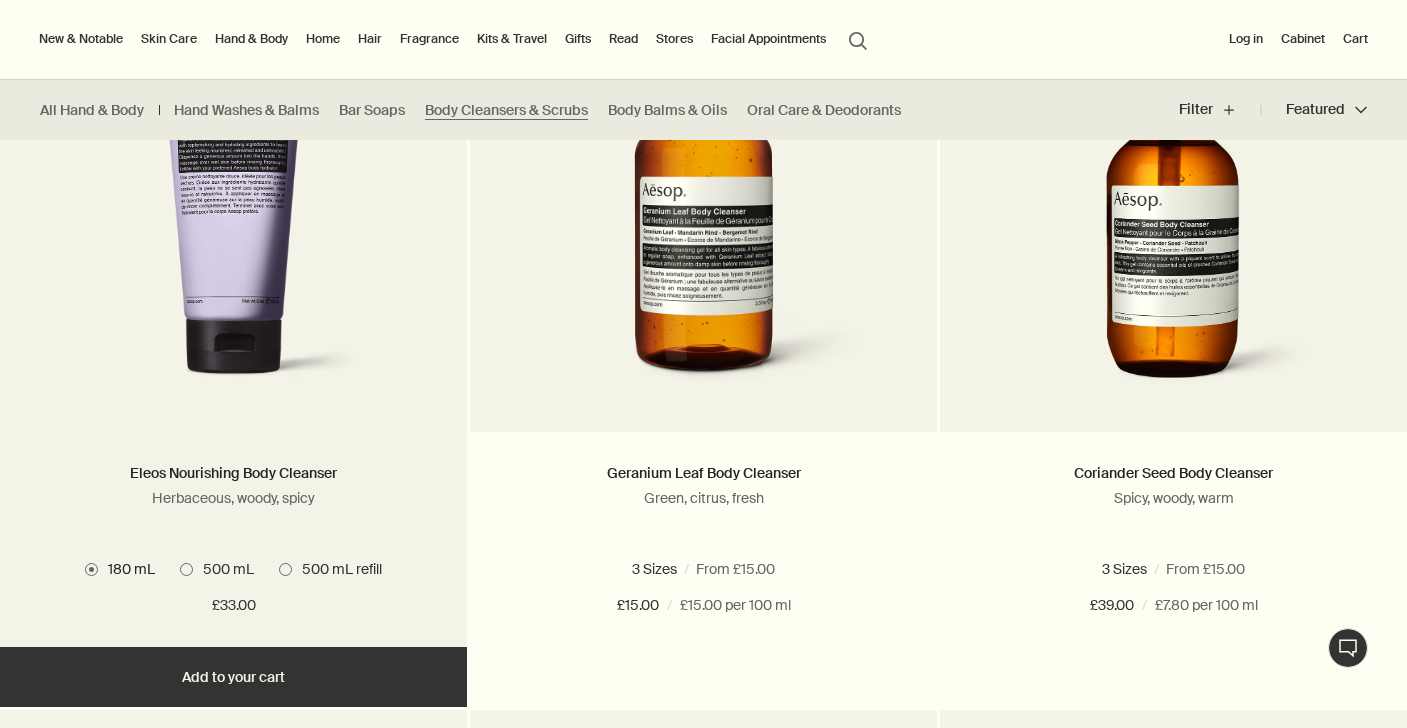 click at bounding box center [233, 217] 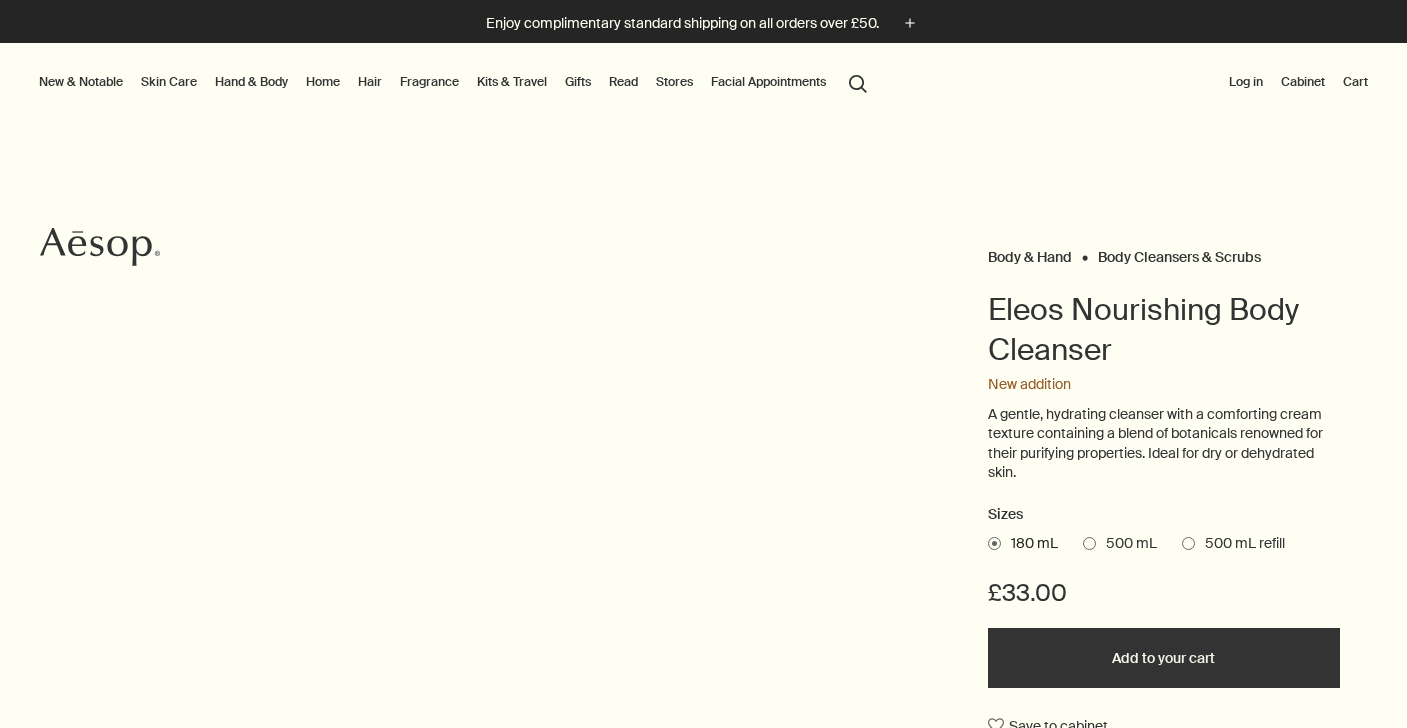 scroll, scrollTop: 0, scrollLeft: 0, axis: both 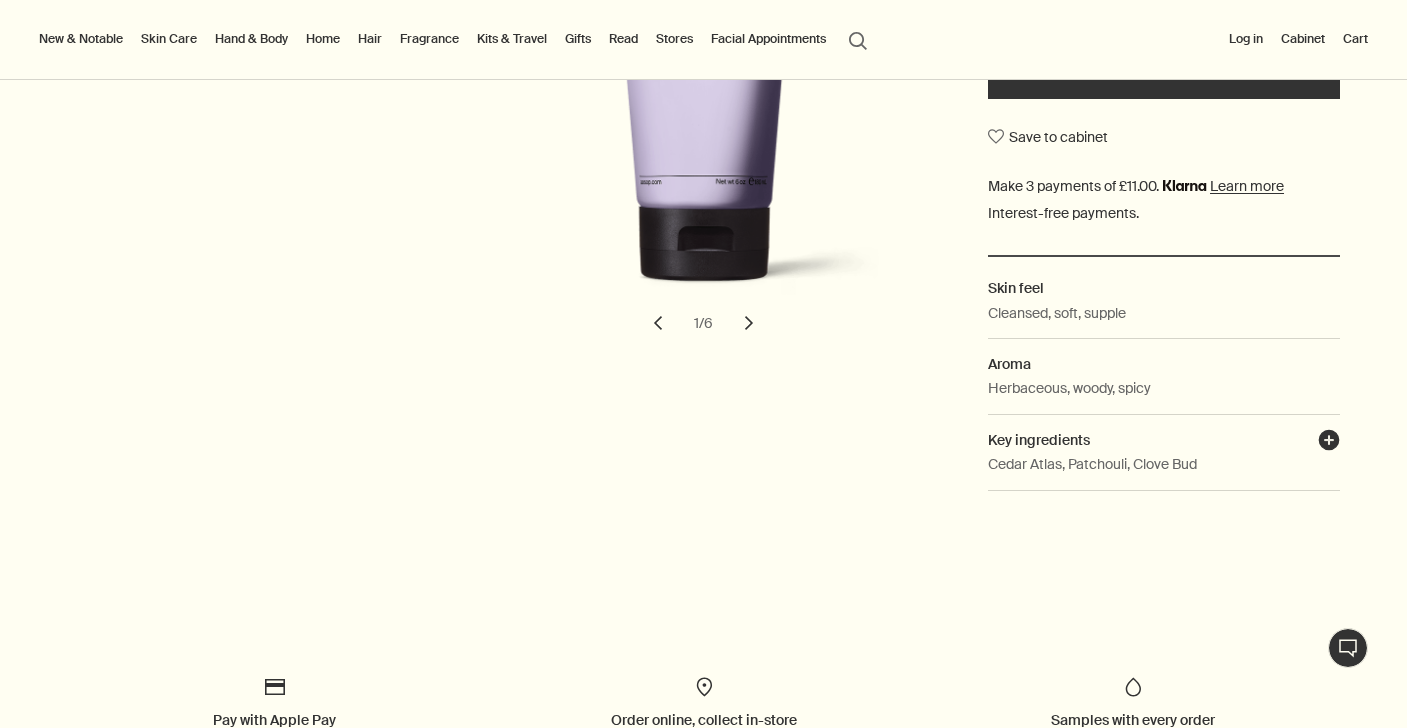 click on "plusAndCloseWithCircle" at bounding box center [1329, 443] 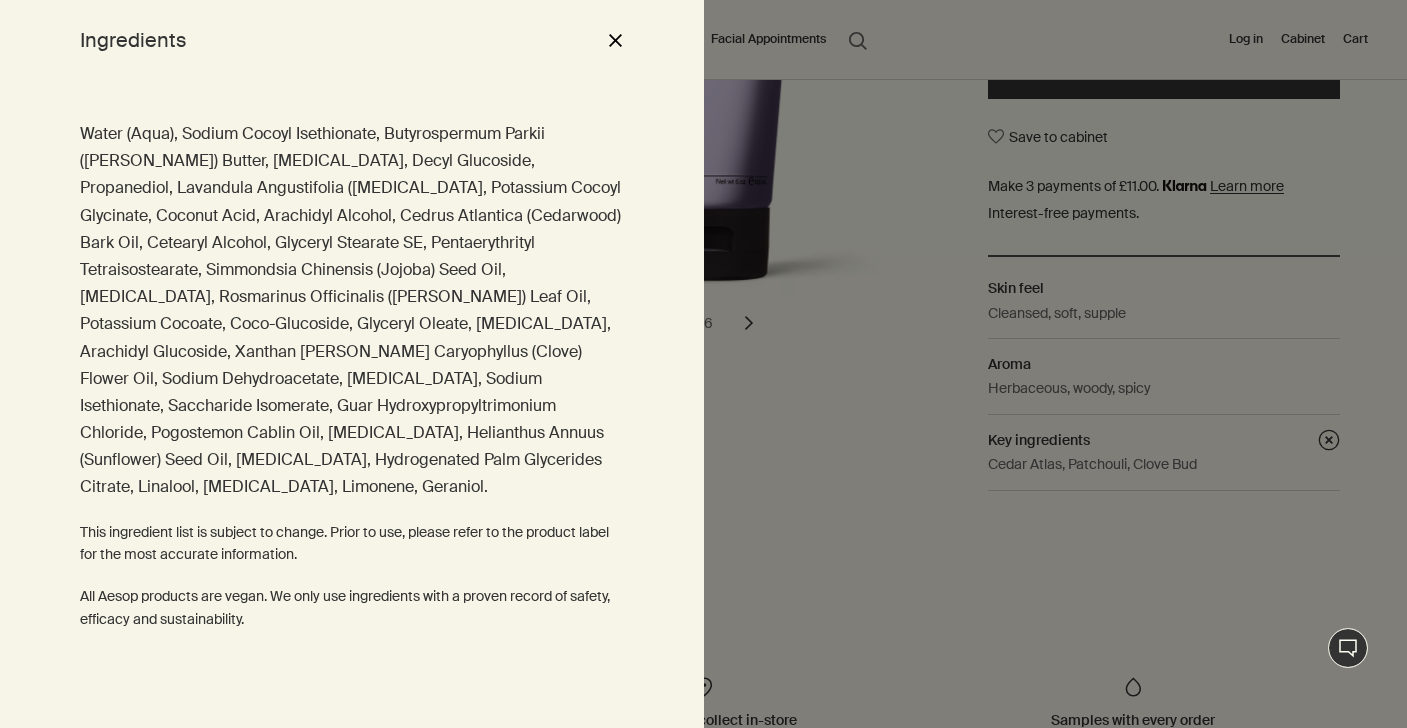 click on "close" at bounding box center [615, 40] 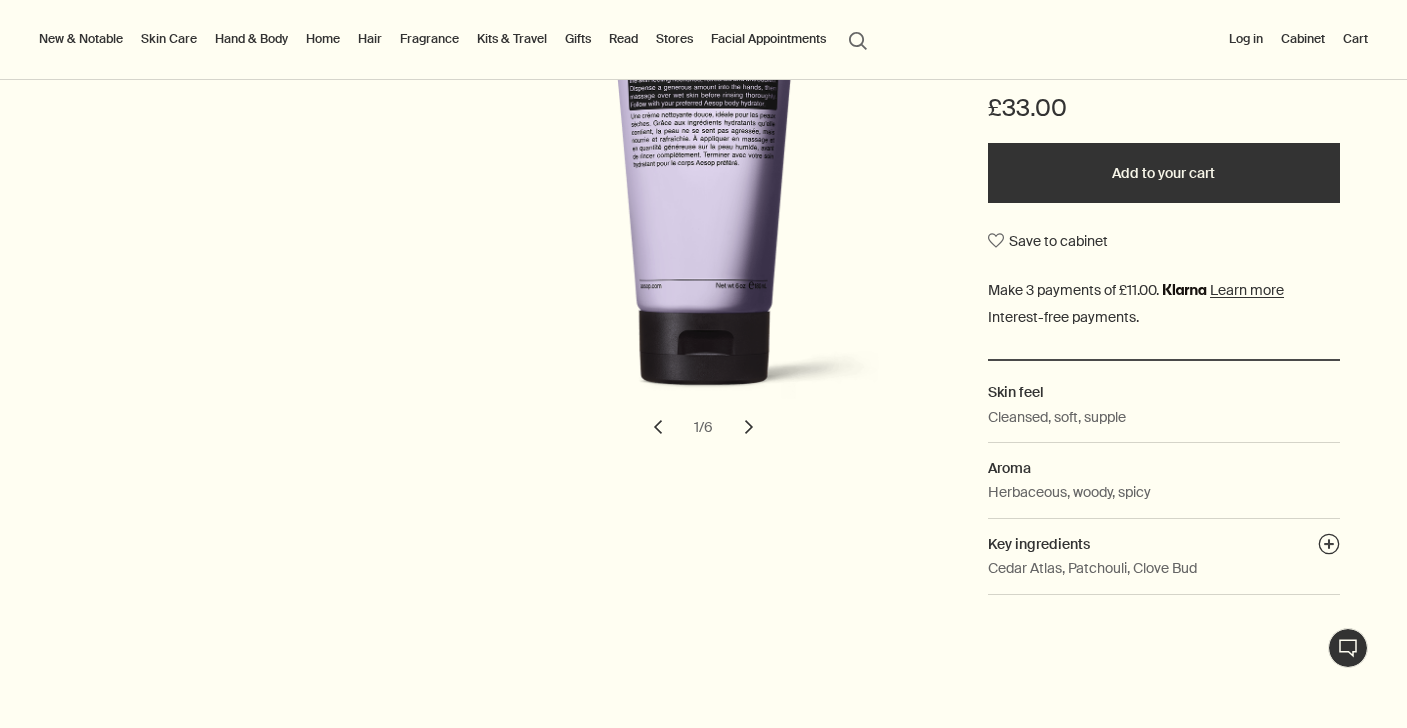 scroll, scrollTop: 484, scrollLeft: 0, axis: vertical 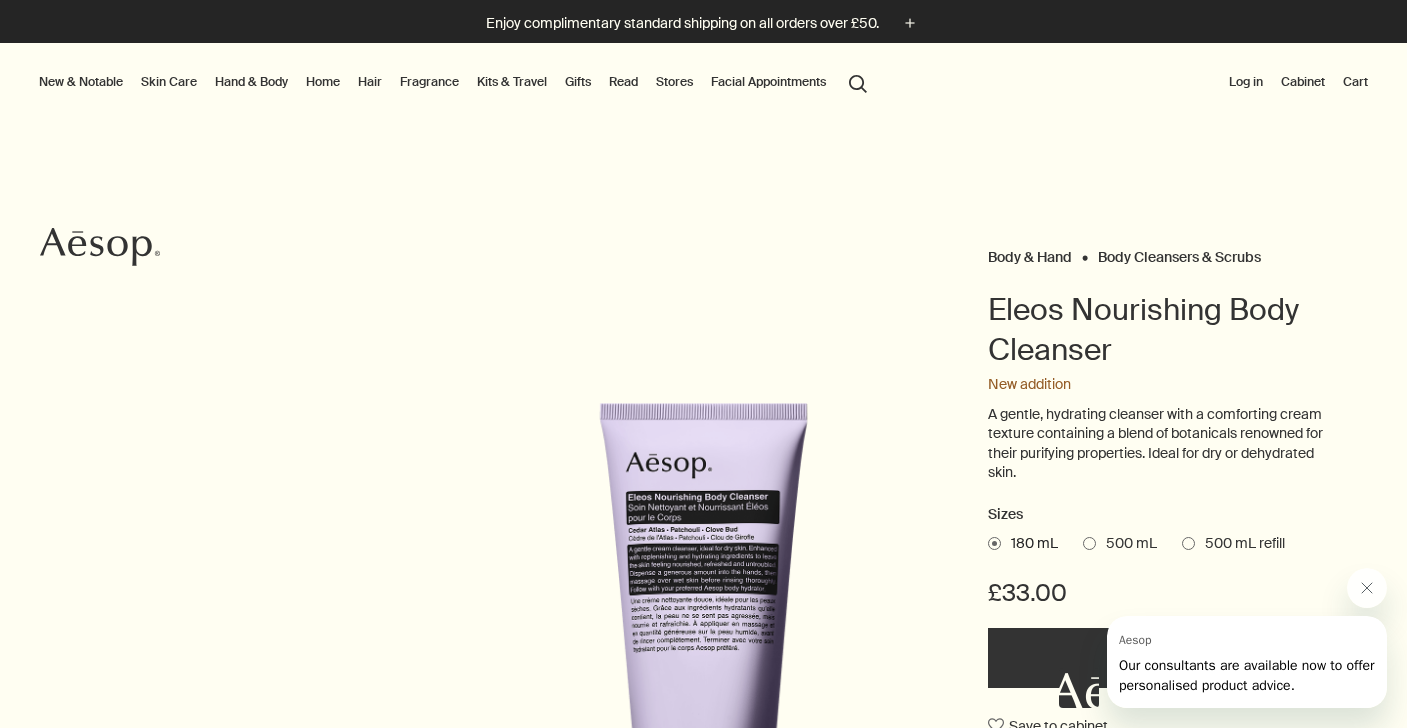 click on "Hair" at bounding box center (370, 82) 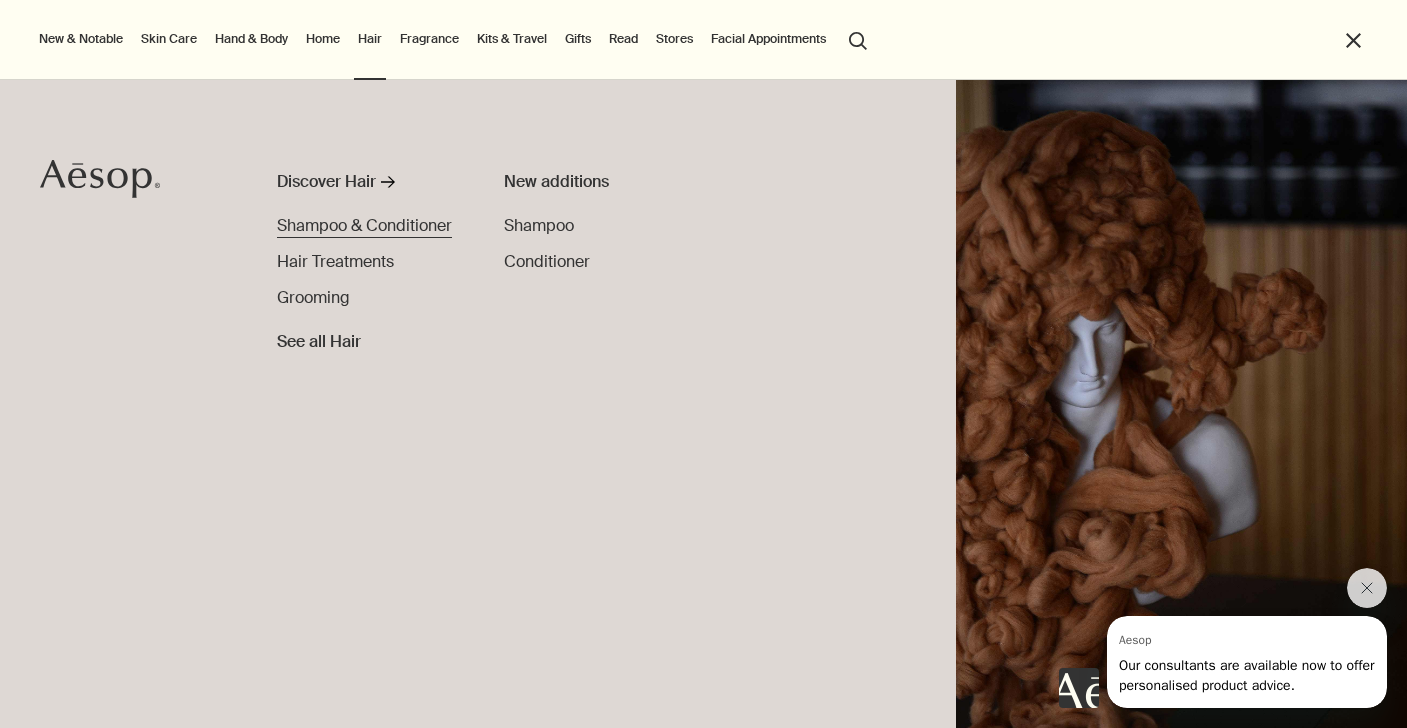 click on "Shampoo & Conditioner" at bounding box center (364, 225) 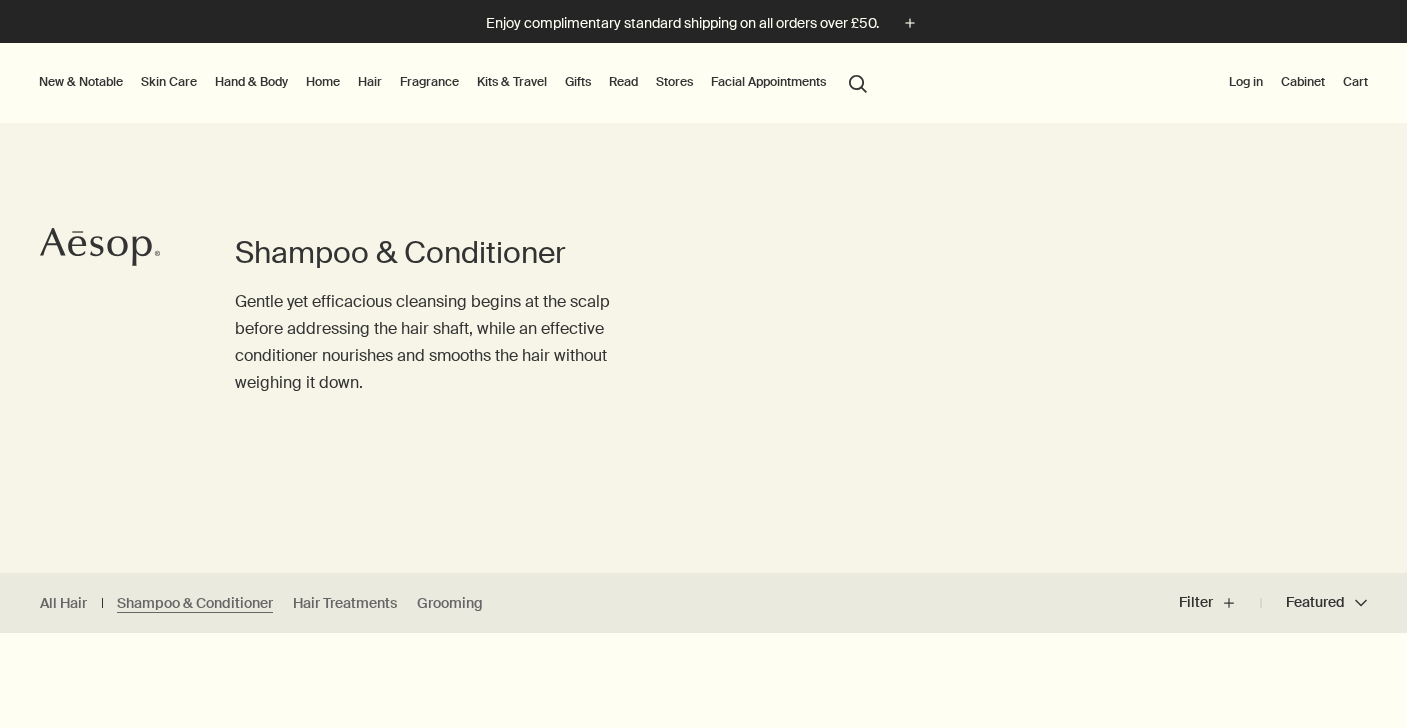 scroll, scrollTop: 0, scrollLeft: 0, axis: both 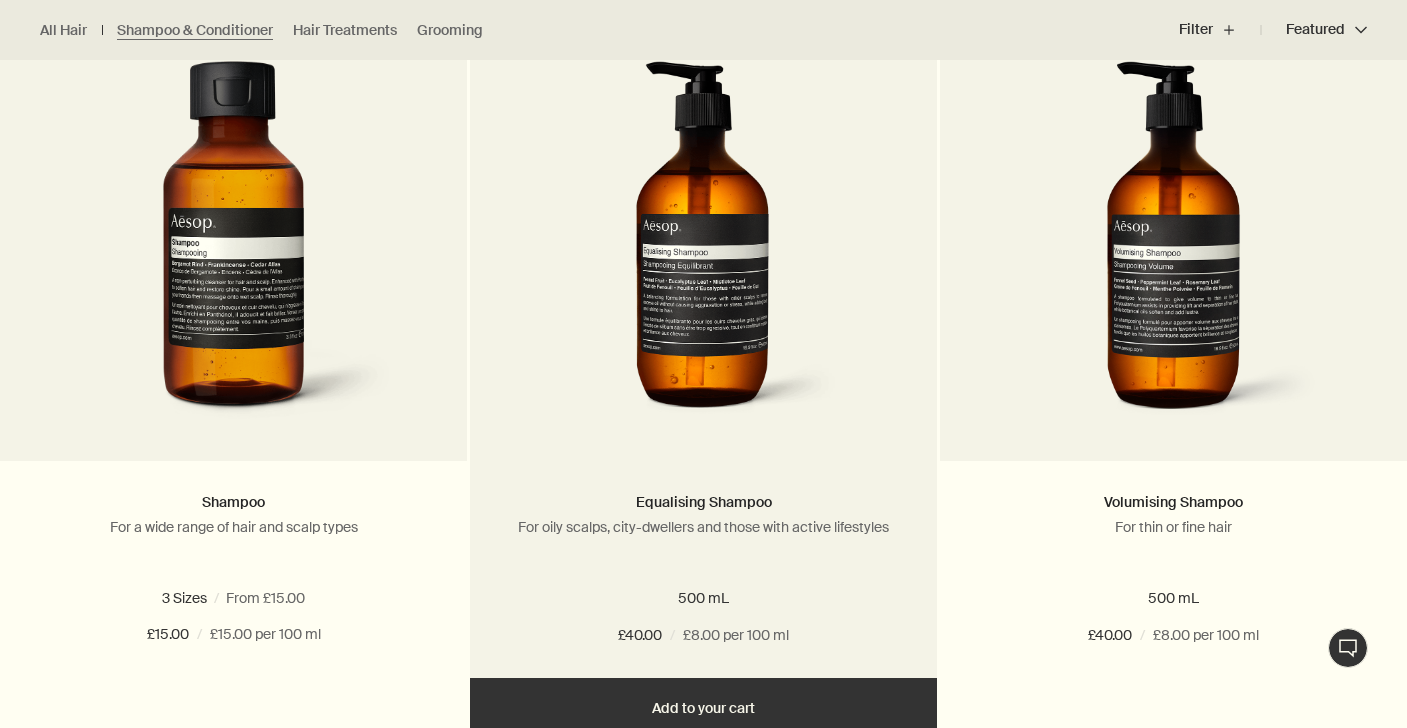 click at bounding box center (703, 246) 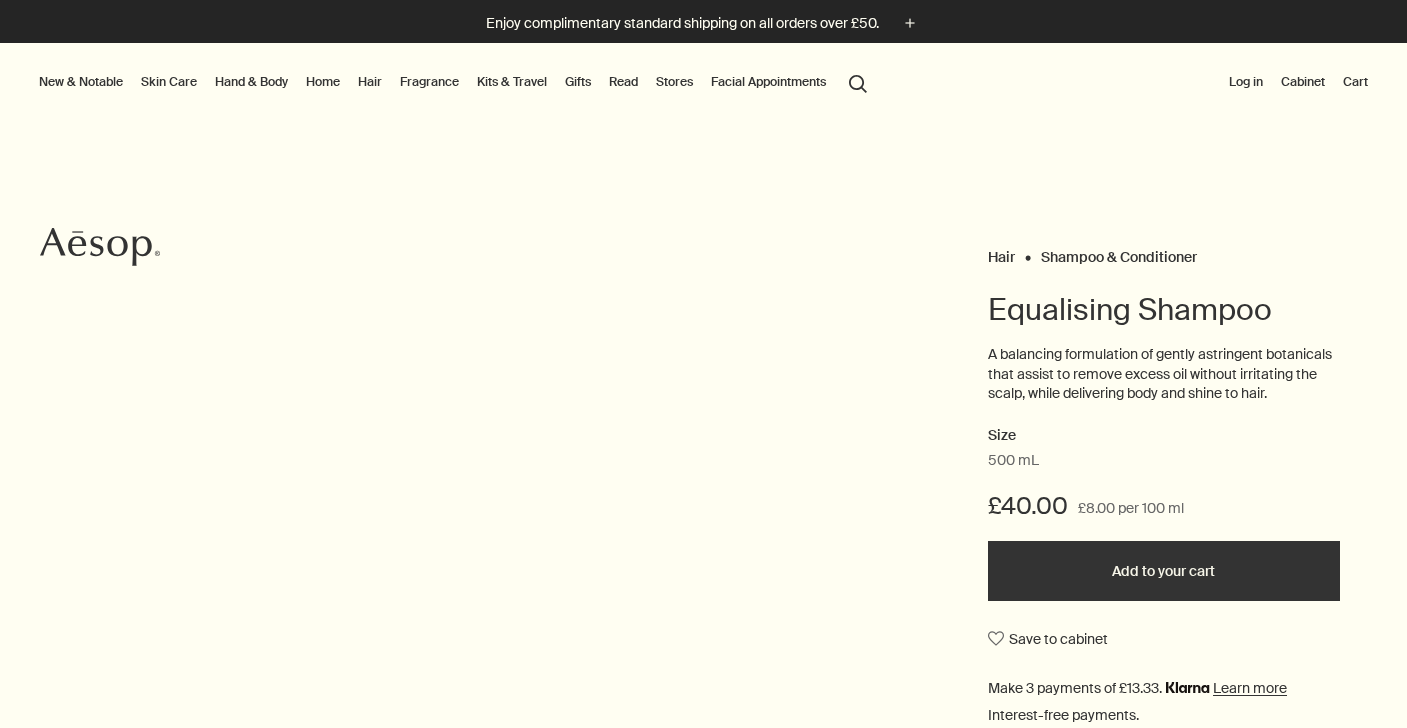 scroll, scrollTop: 0, scrollLeft: 0, axis: both 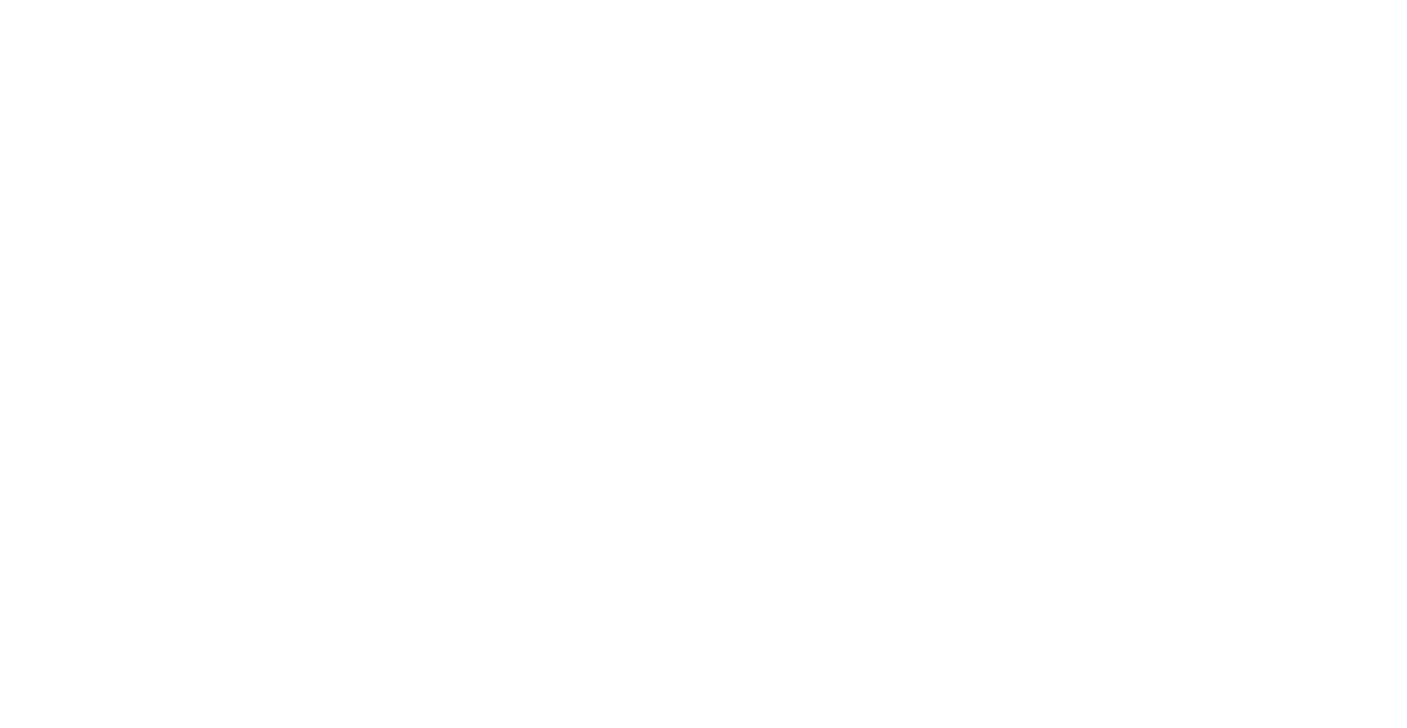 click at bounding box center (256, 1367) 